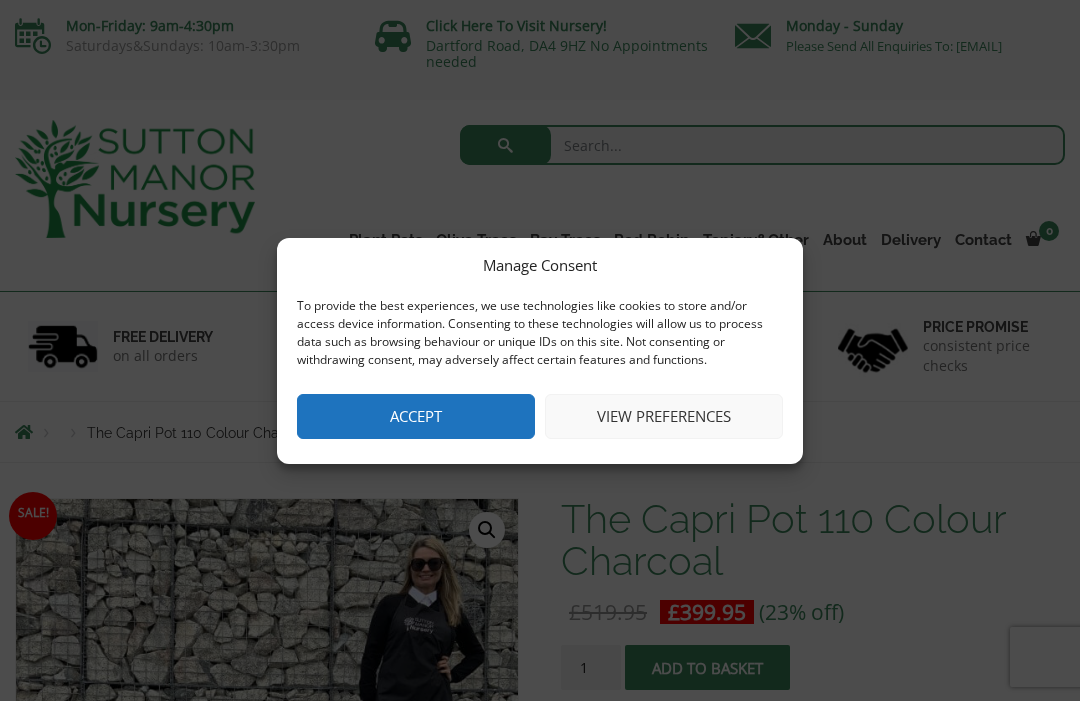 scroll, scrollTop: 0, scrollLeft: 0, axis: both 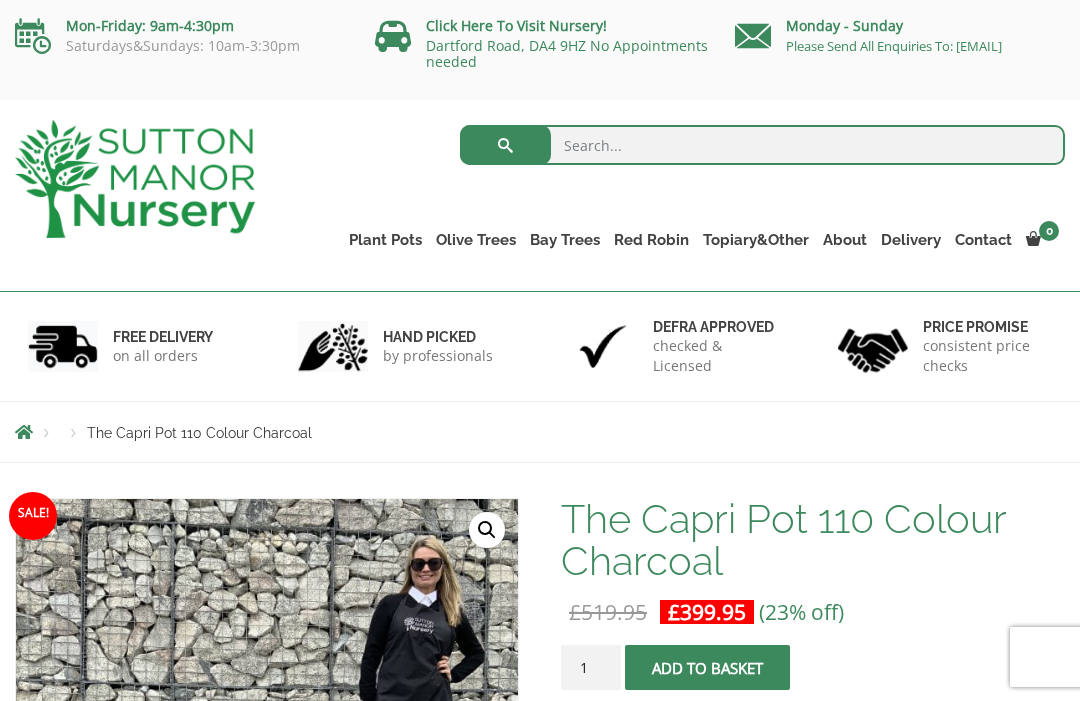 click at bounding box center (762, 145) 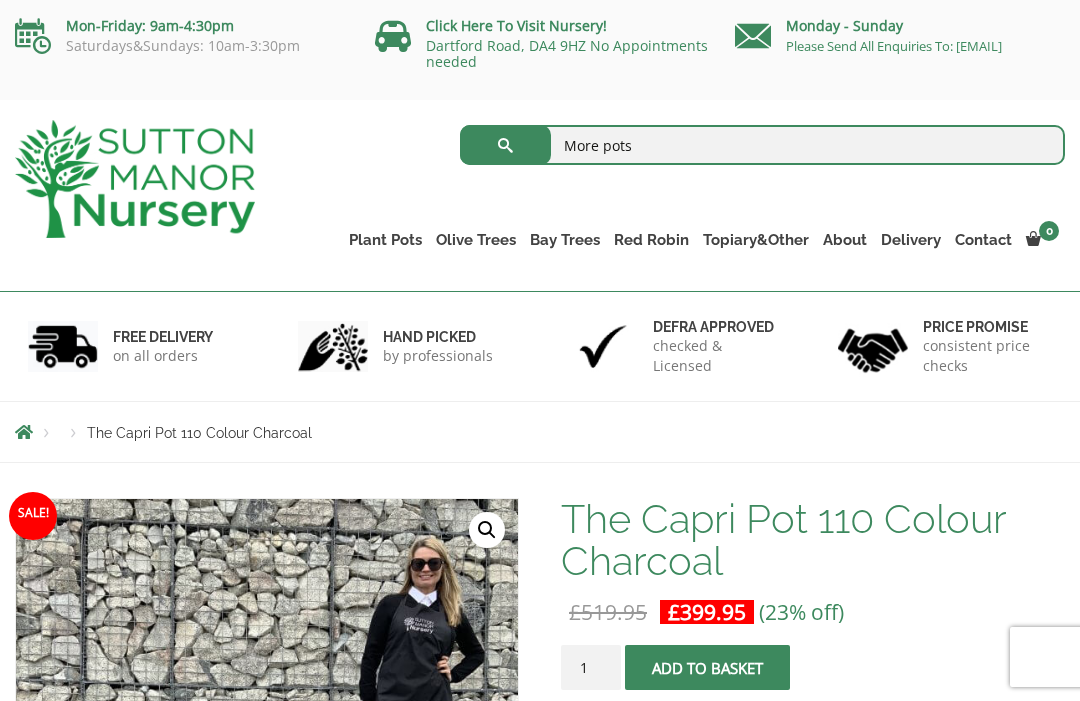 type on "More pots" 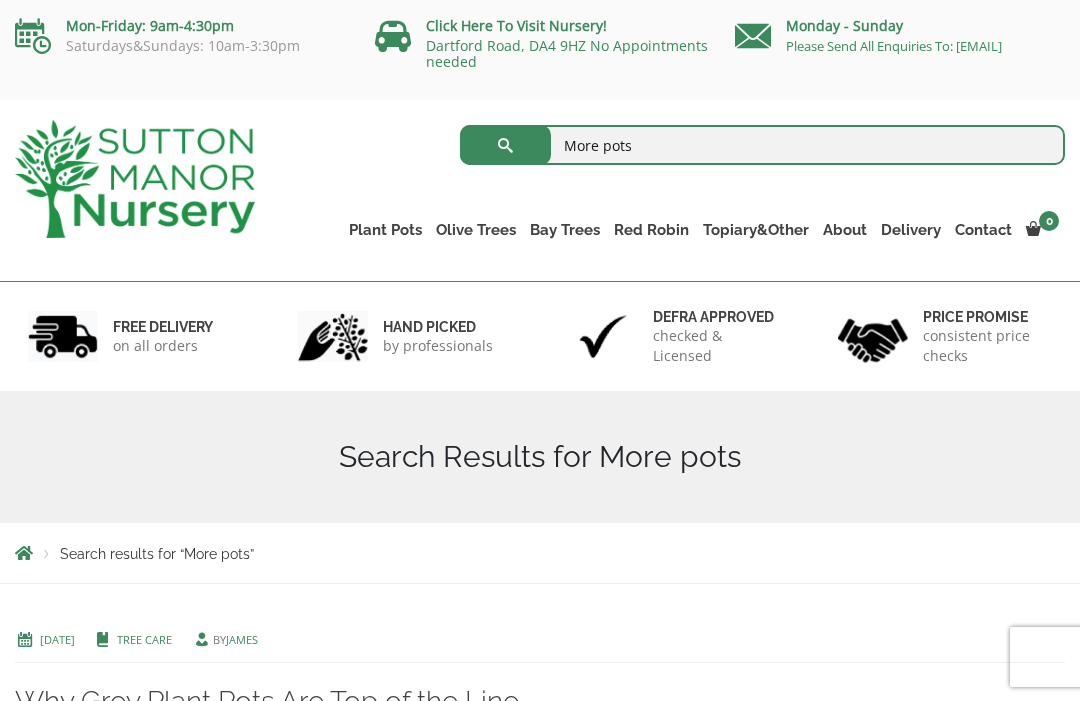 scroll, scrollTop: 0, scrollLeft: 0, axis: both 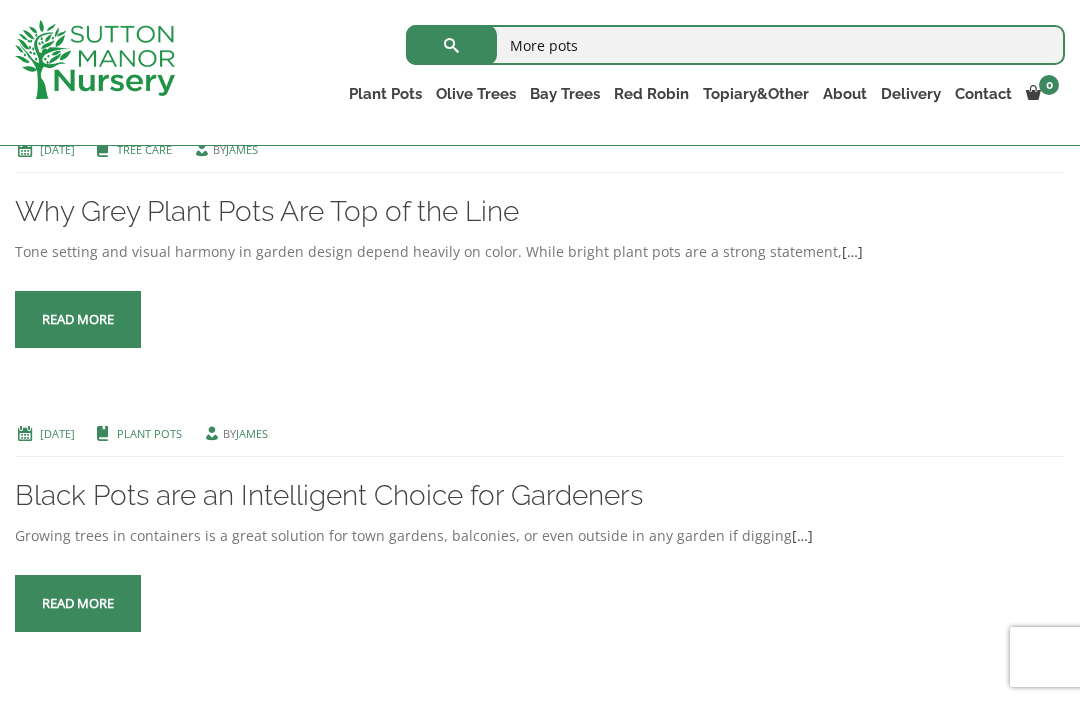 click at bounding box center [78, 320] 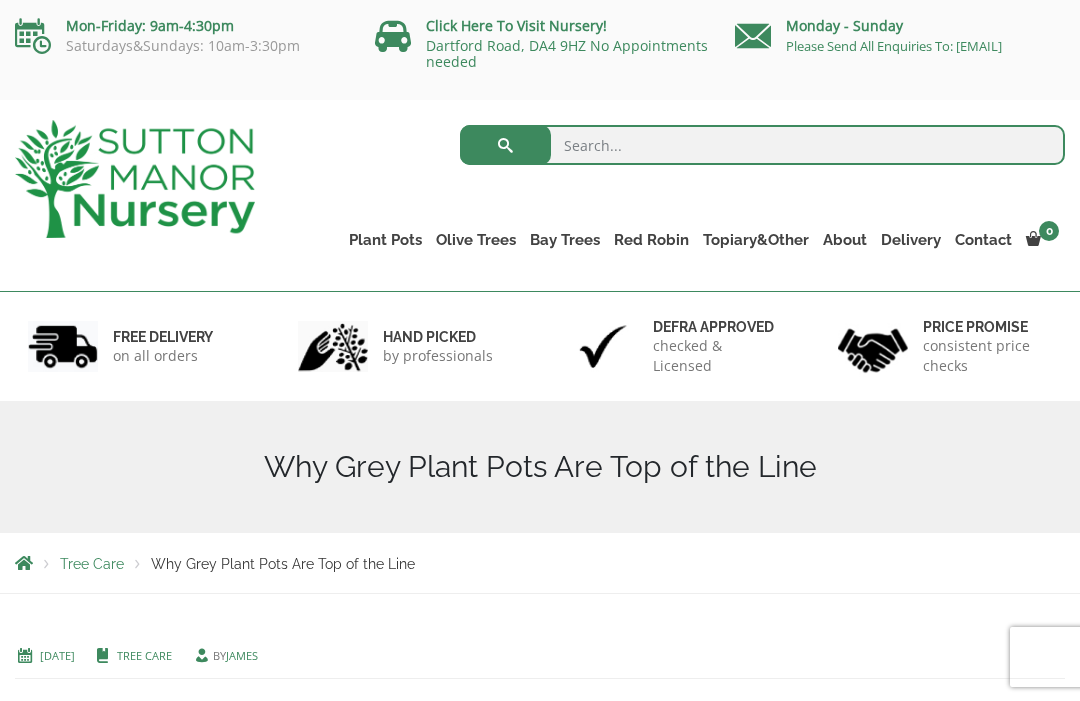 scroll, scrollTop: 0, scrollLeft: 0, axis: both 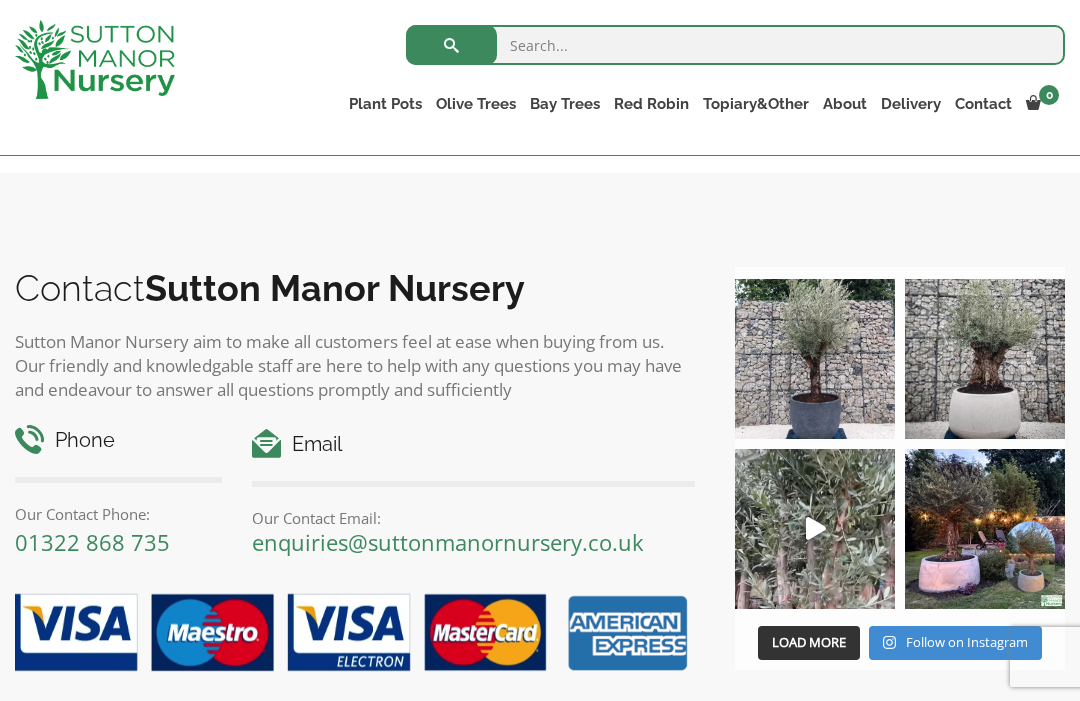 click at bounding box center (815, 359) 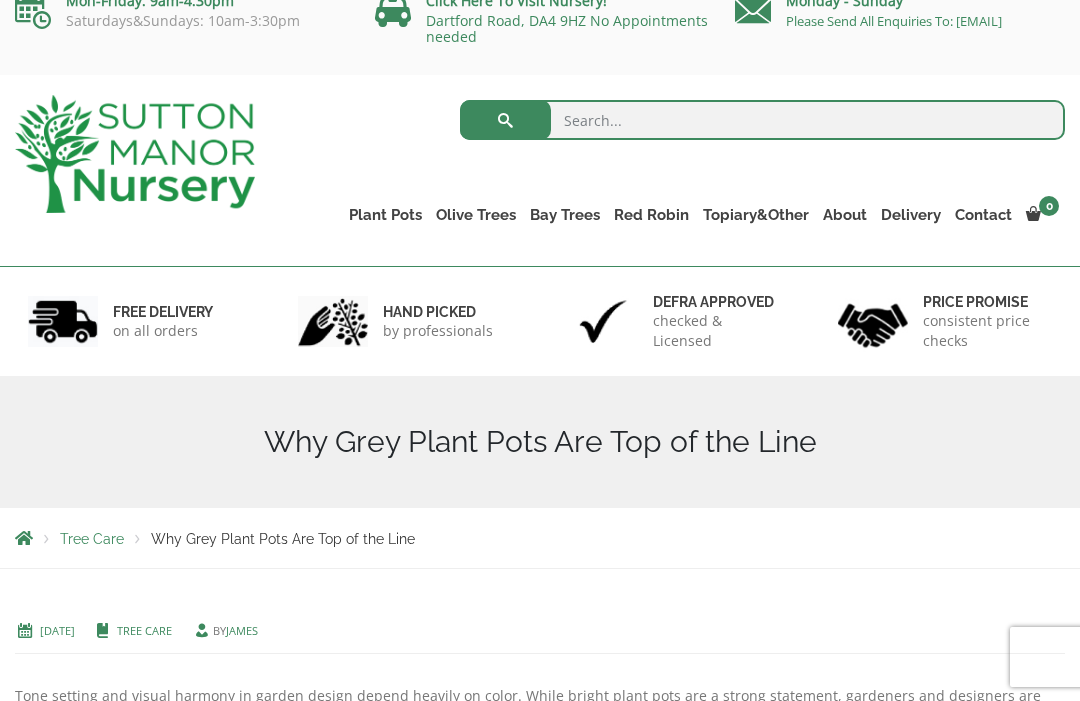scroll, scrollTop: 0, scrollLeft: 0, axis: both 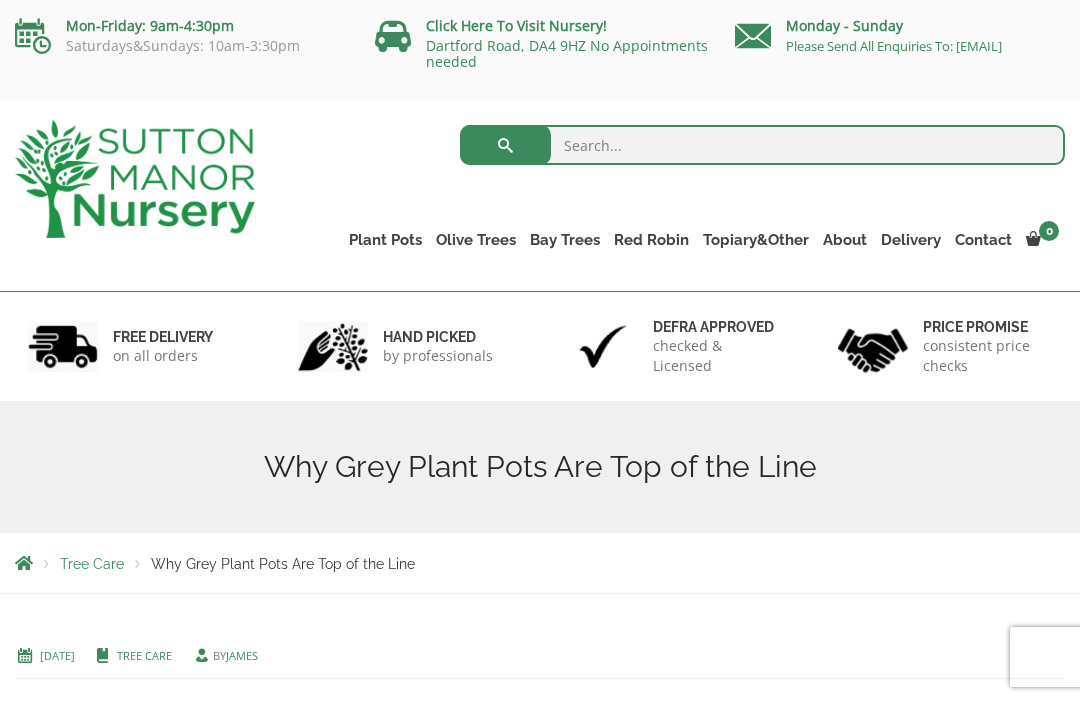 click at bounding box center [762, 145] 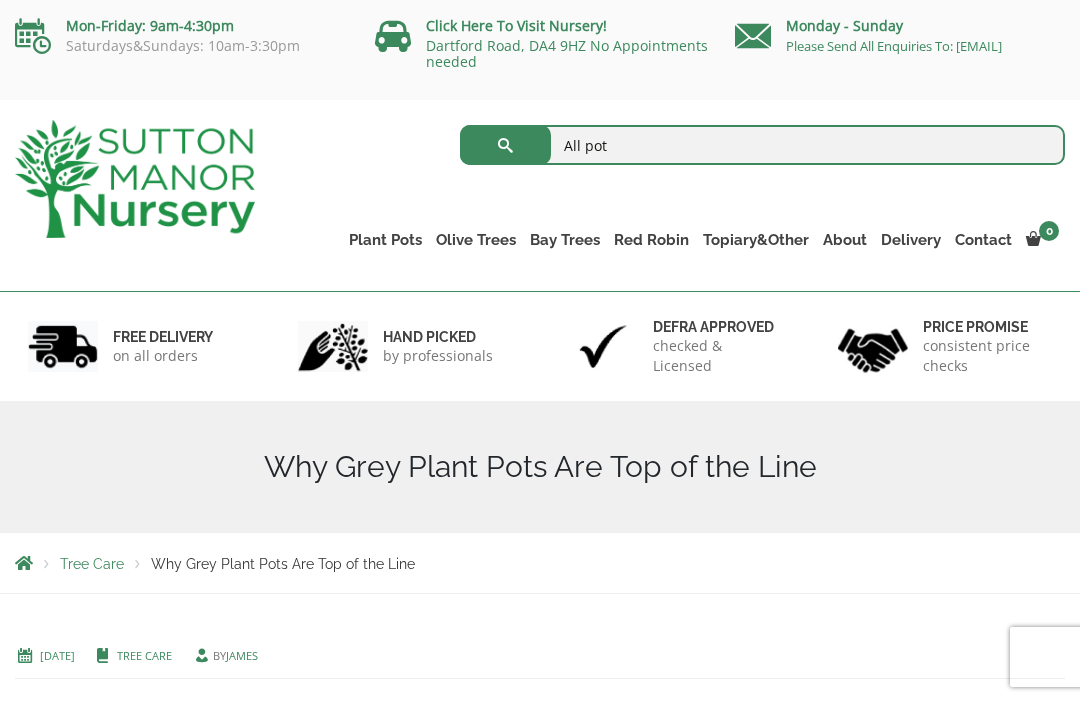 type on "All pot" 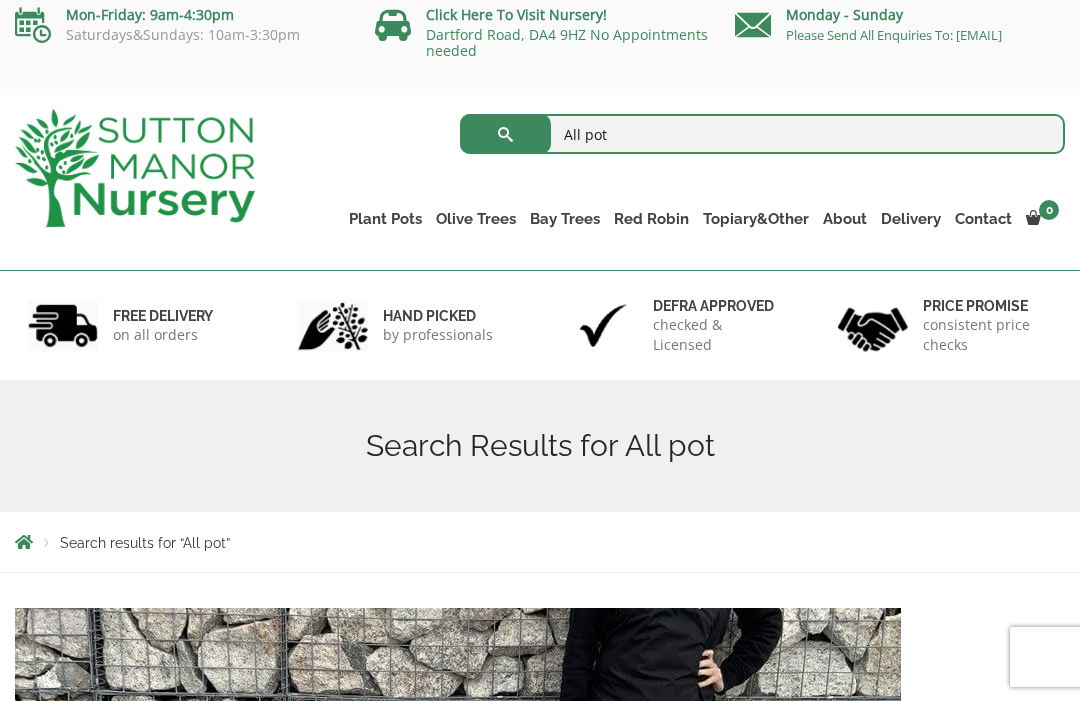 scroll, scrollTop: 24, scrollLeft: 0, axis: vertical 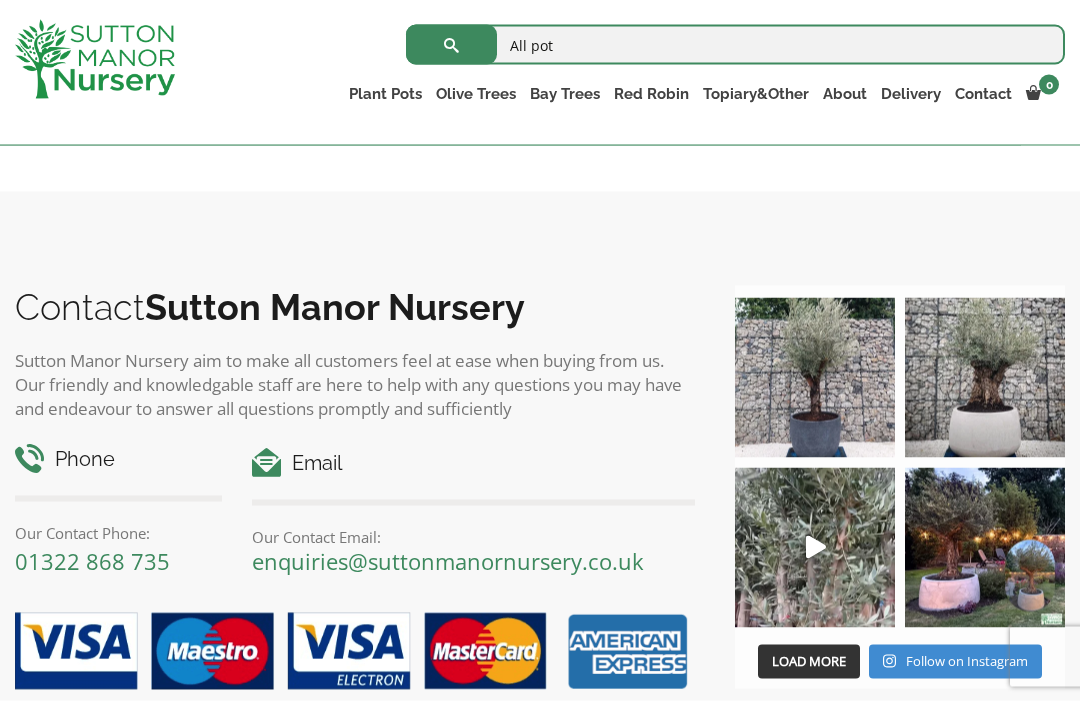 click on "2" at bounding box center (67, 125) 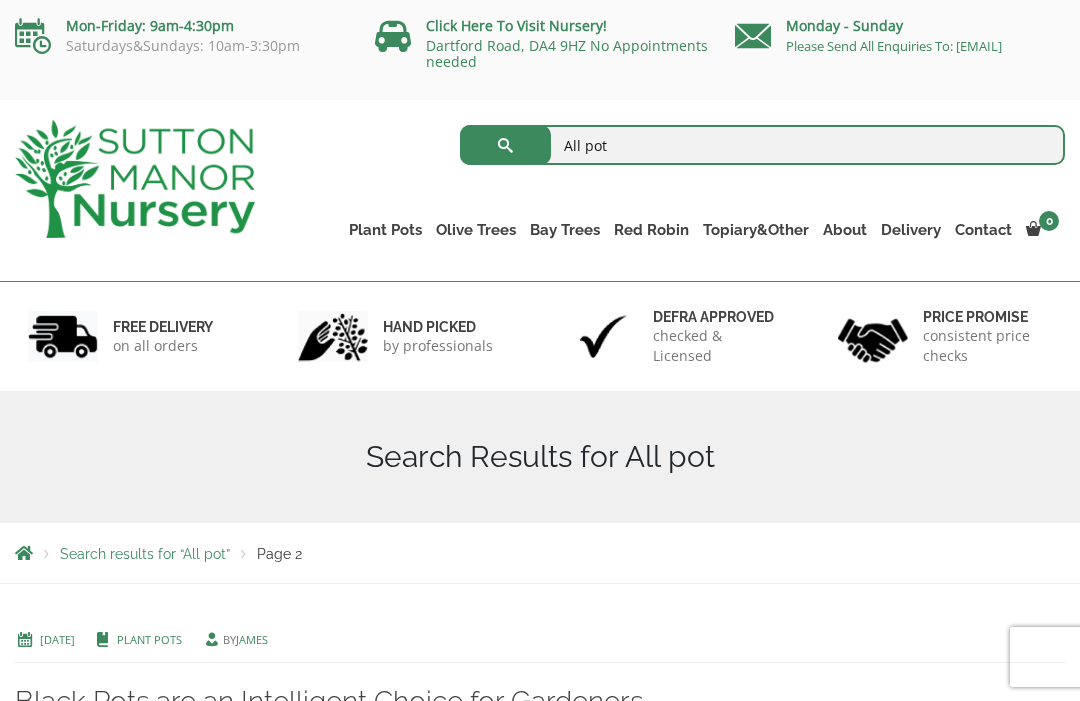 scroll, scrollTop: 0, scrollLeft: 0, axis: both 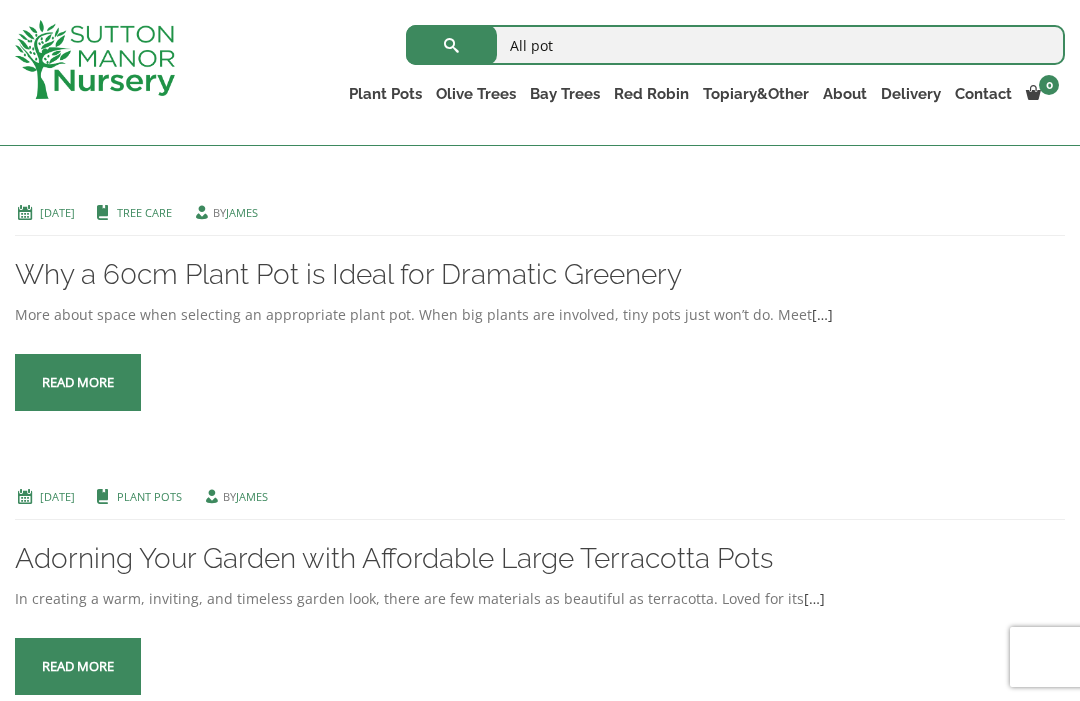 click on "Why a 60cm Plant Pot is Ideal for Dramatic Greenery" at bounding box center (348, 274) 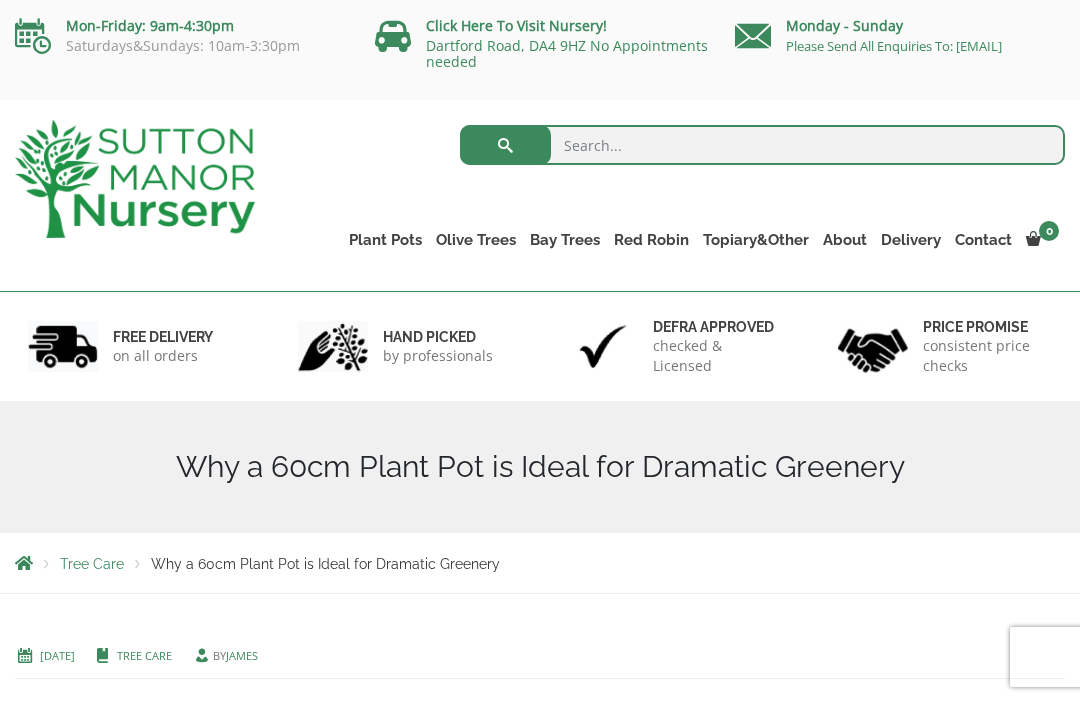 scroll, scrollTop: 0, scrollLeft: 0, axis: both 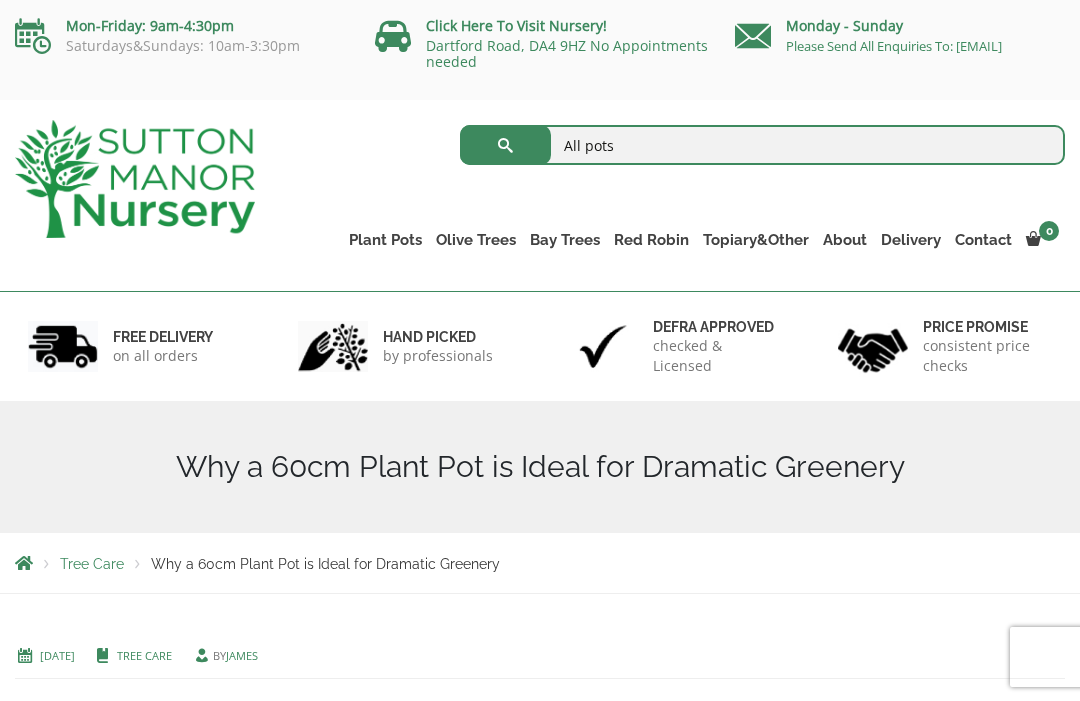 type on "All pots" 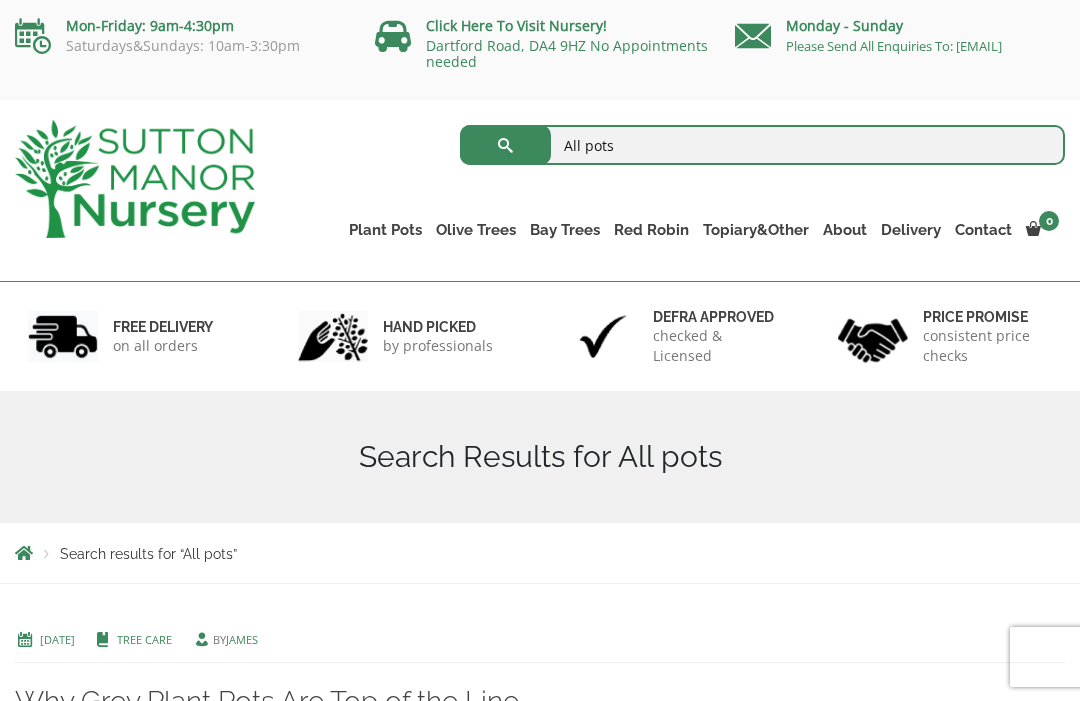 scroll, scrollTop: 0, scrollLeft: 0, axis: both 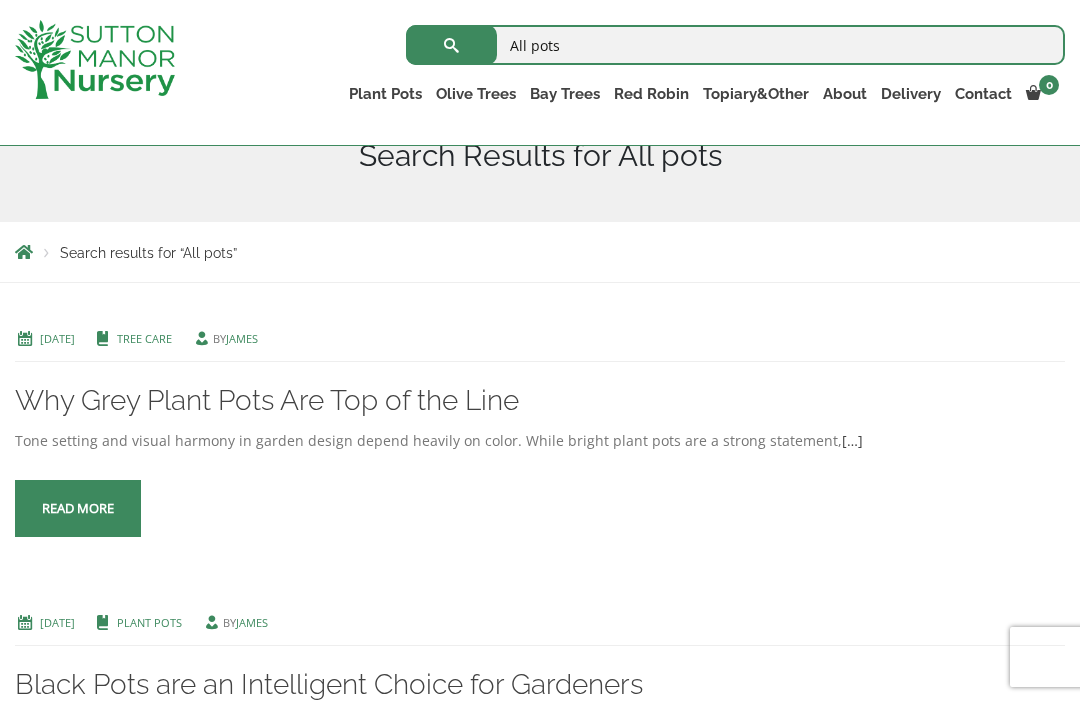 click at bounding box center [78, 509] 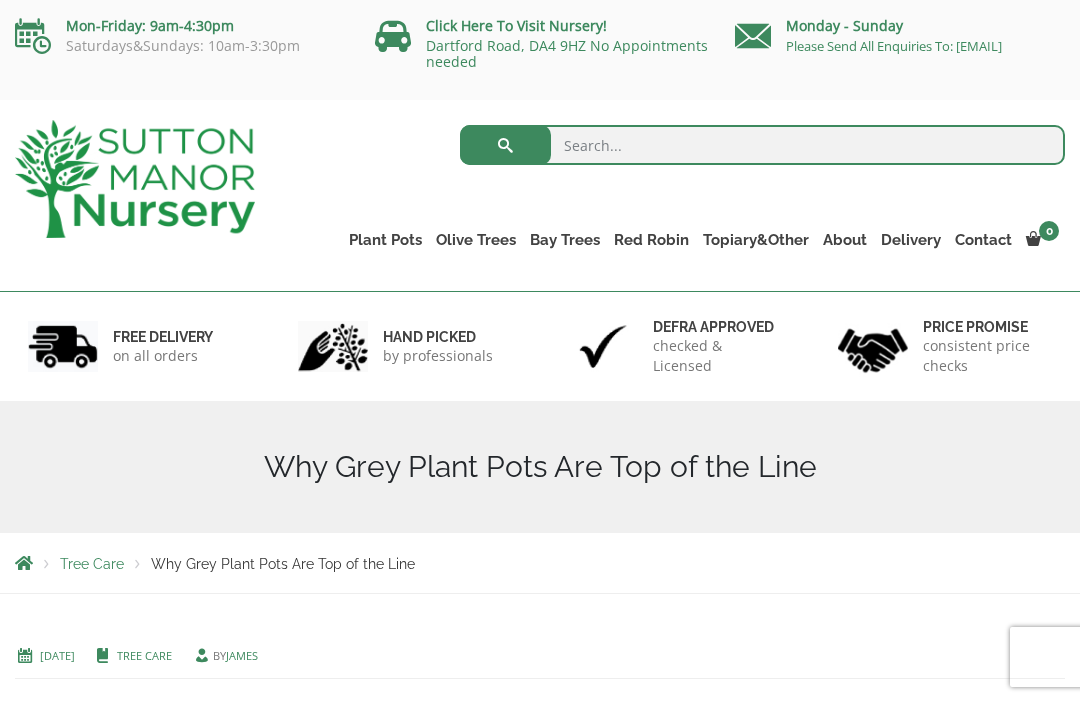 scroll, scrollTop: 0, scrollLeft: 0, axis: both 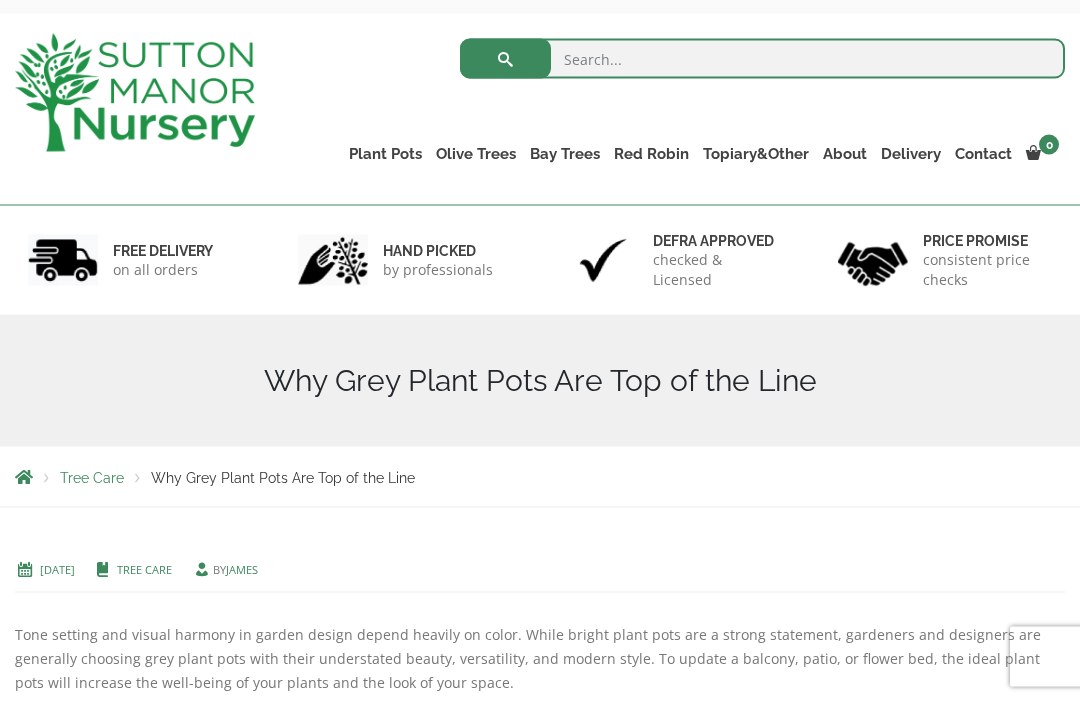 click on "Tree Care Why Grey Plant Pots Are Top of the Line" at bounding box center (540, 477) 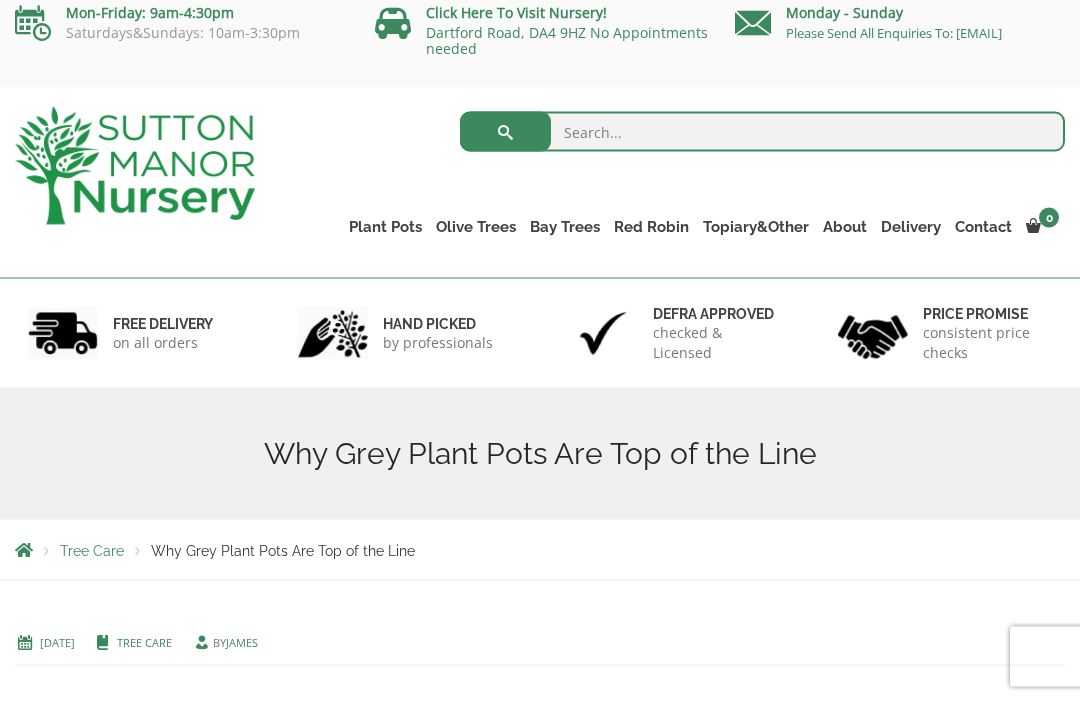 scroll, scrollTop: 0, scrollLeft: 0, axis: both 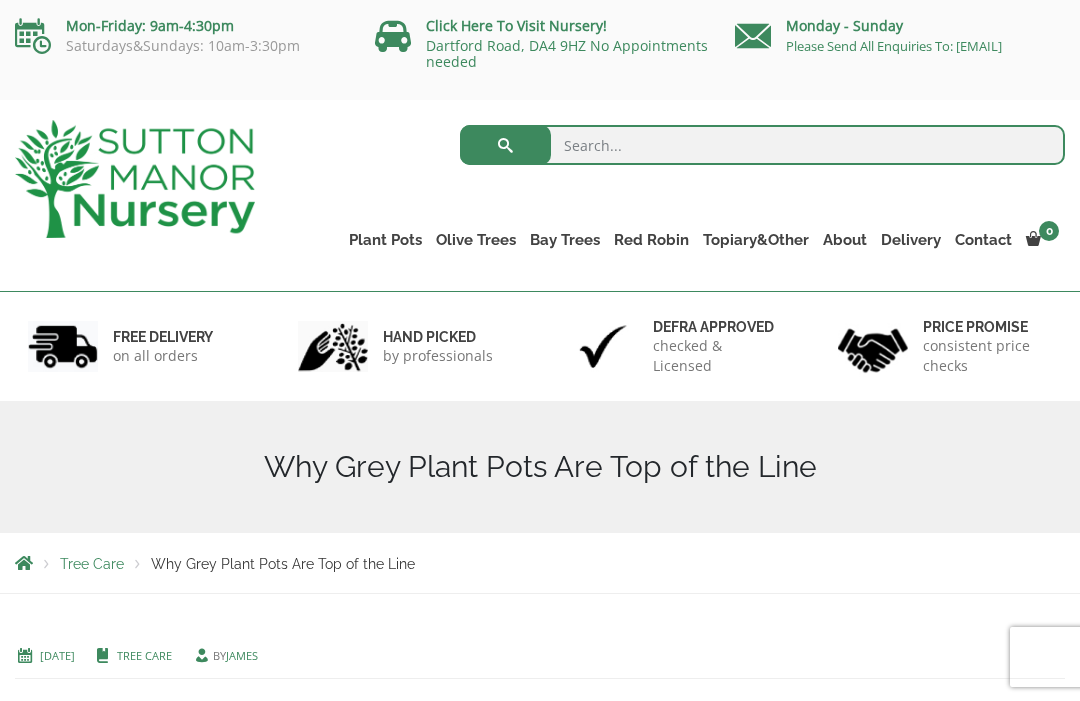 click at bounding box center [762, 145] 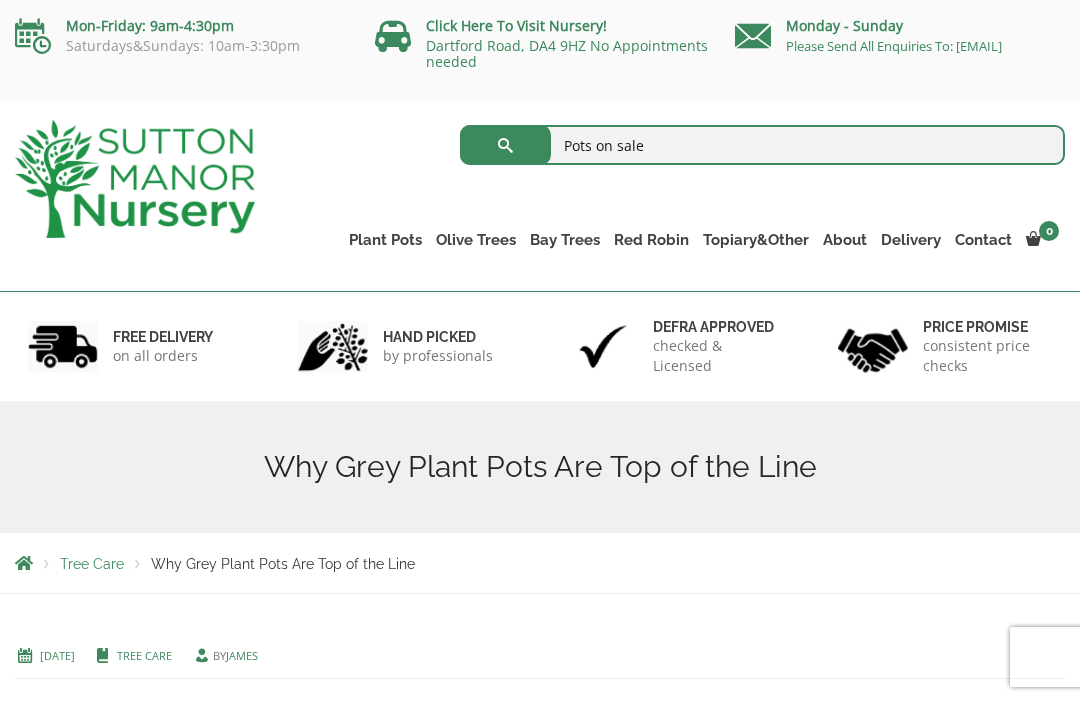type on "Pots on sale" 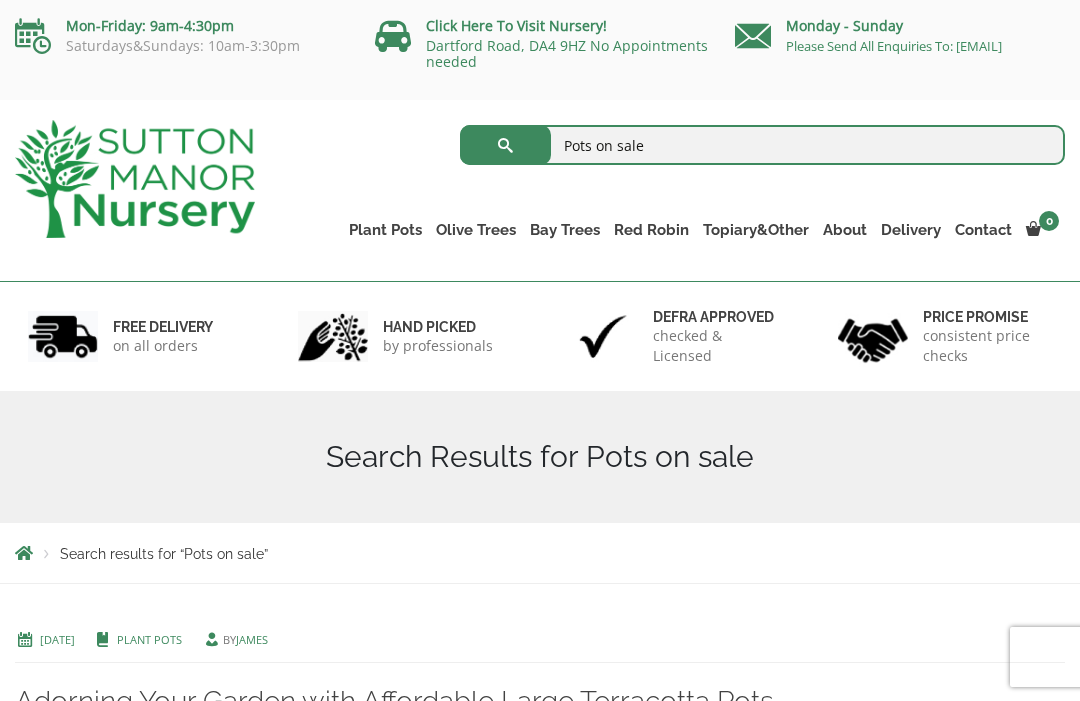 scroll, scrollTop: 0, scrollLeft: 0, axis: both 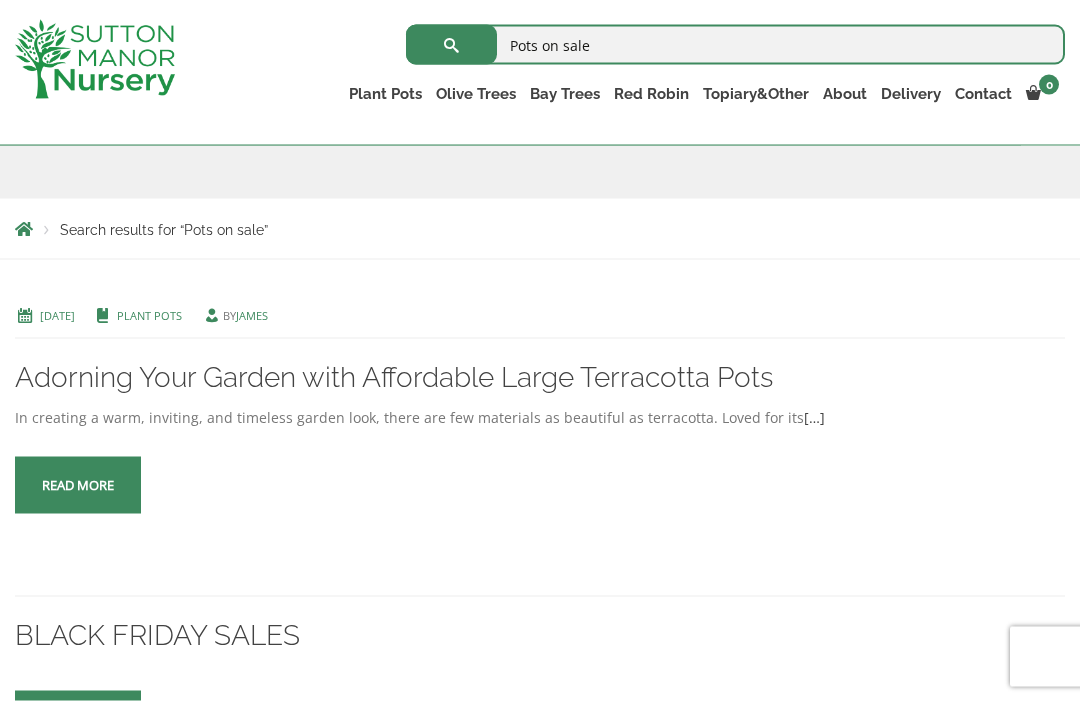 click on "Plant Pots" at bounding box center (149, 315) 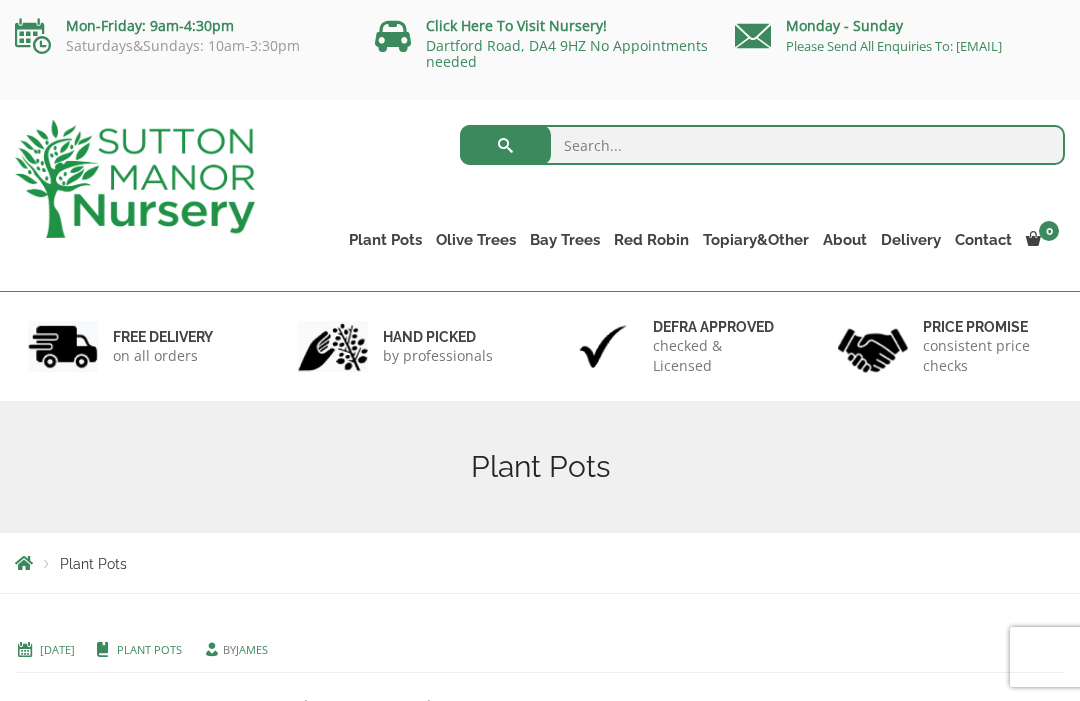 scroll, scrollTop: 7, scrollLeft: 0, axis: vertical 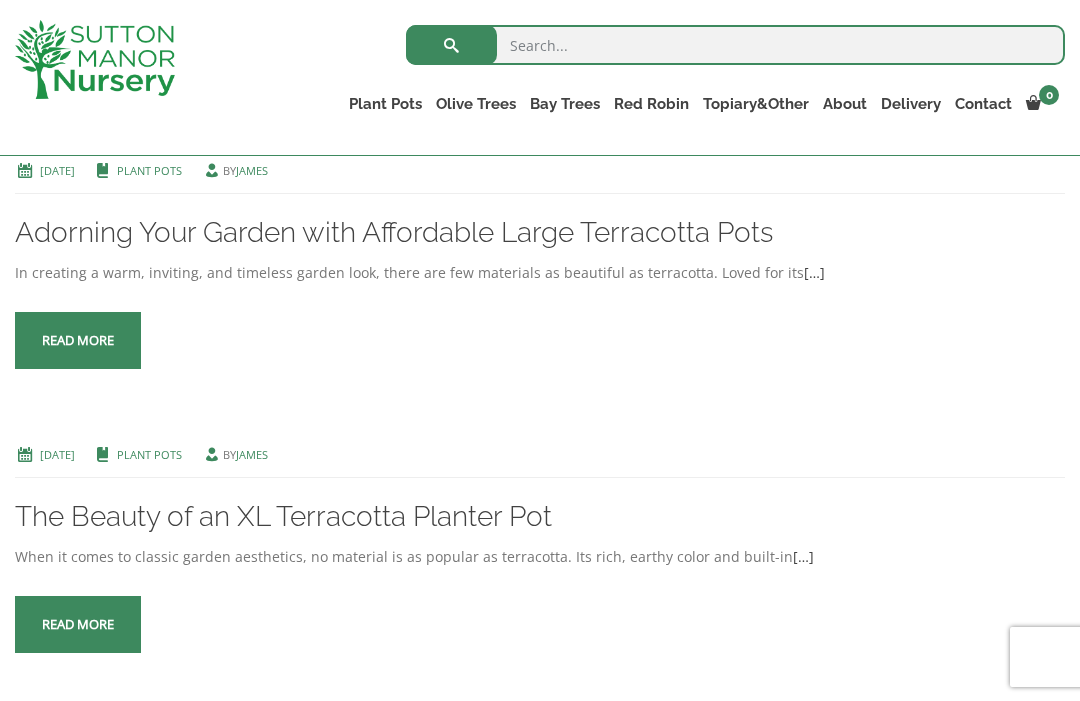 click on "Read more" at bounding box center (78, 340) 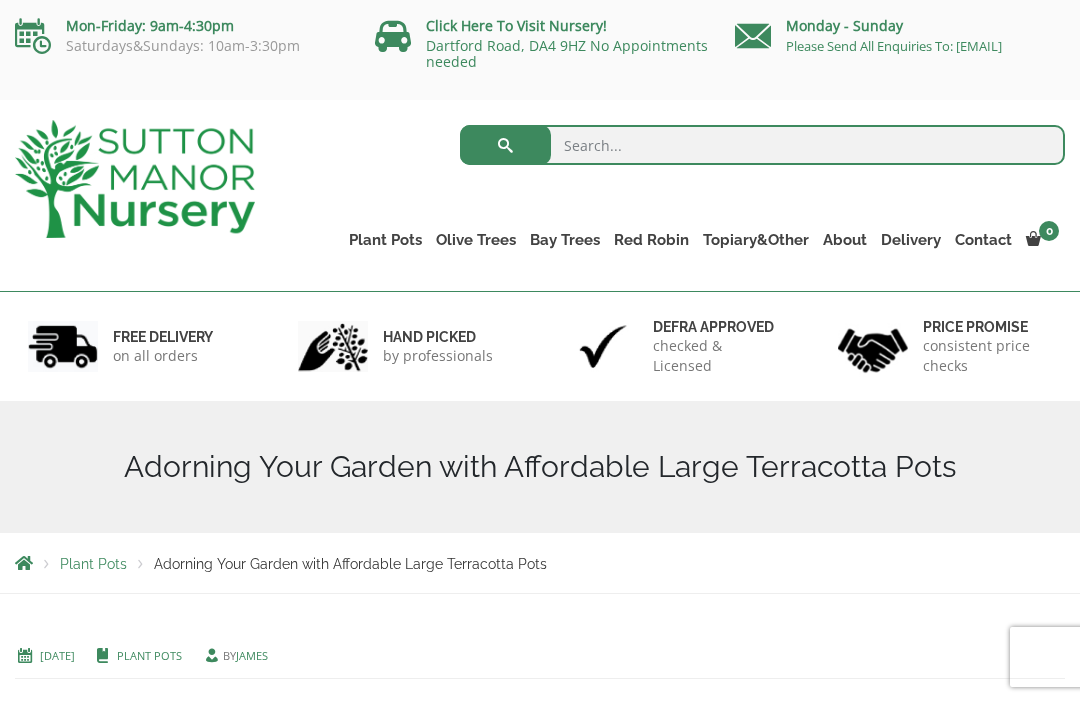 scroll, scrollTop: 0, scrollLeft: 0, axis: both 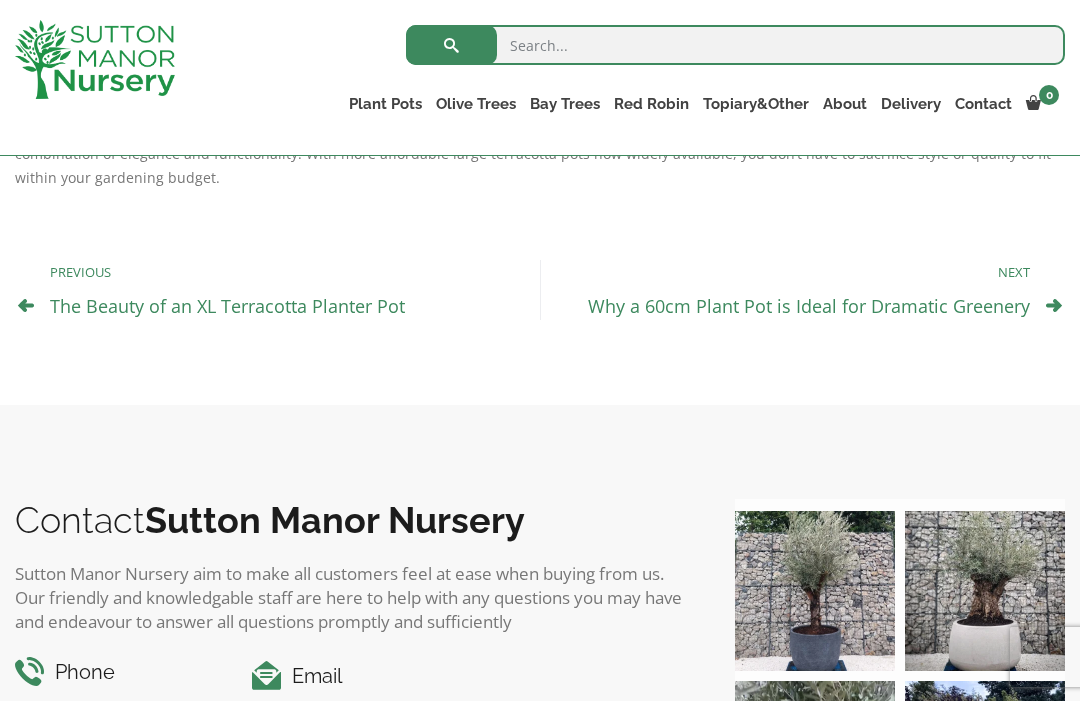 click on "Why a 60cm Plant Pot is Ideal for Dramatic Greenery" at bounding box center [809, 306] 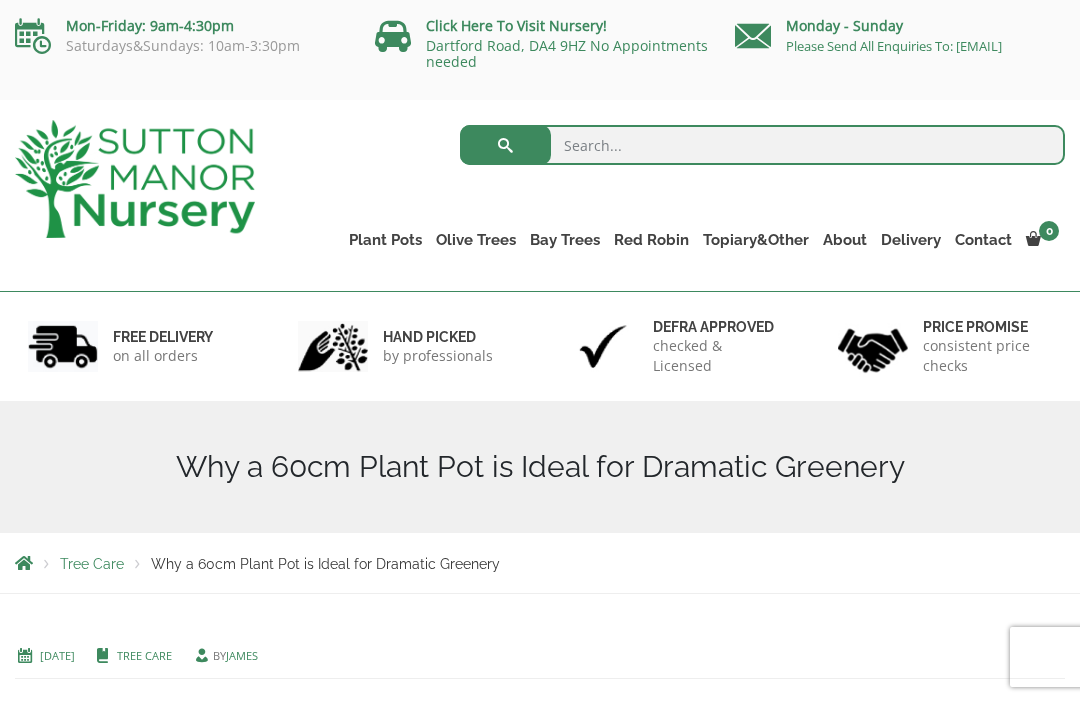 scroll, scrollTop: 0, scrollLeft: 0, axis: both 